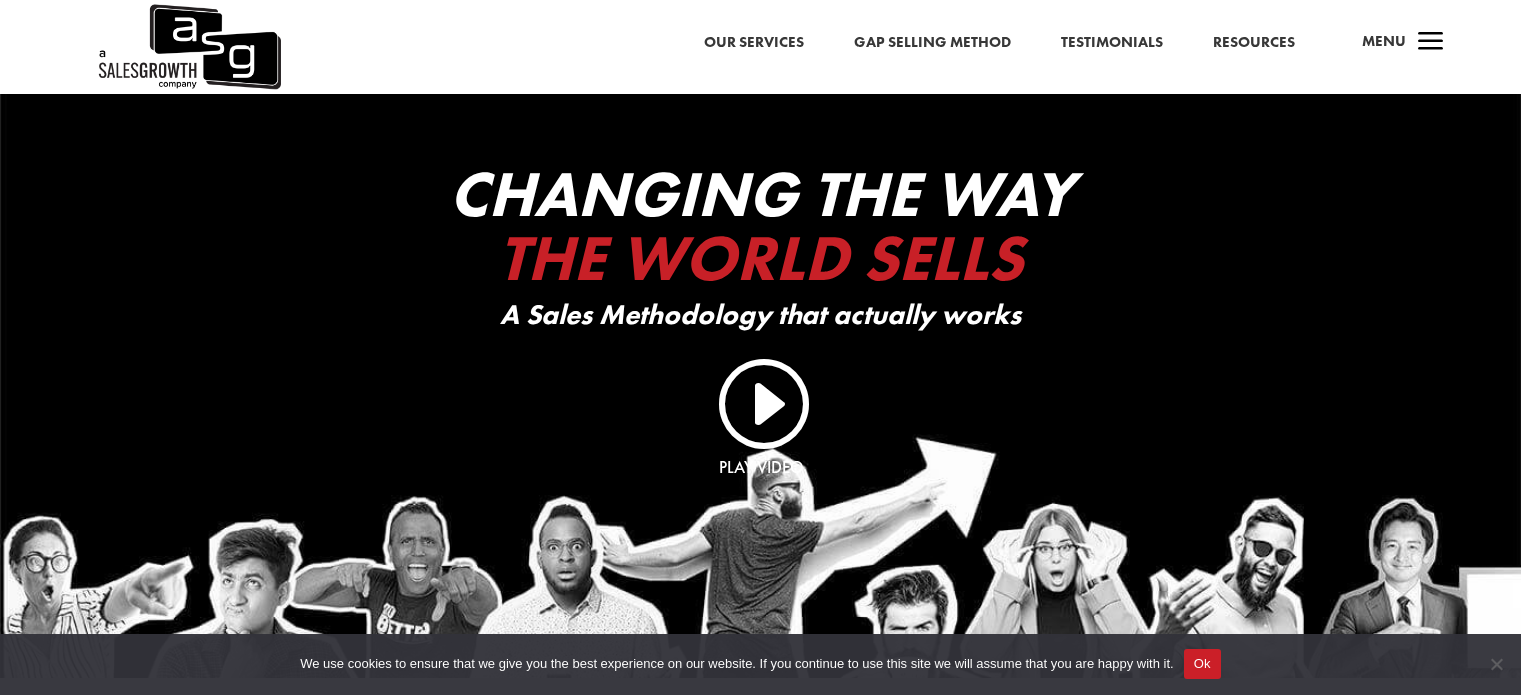 scroll, scrollTop: 200, scrollLeft: 0, axis: vertical 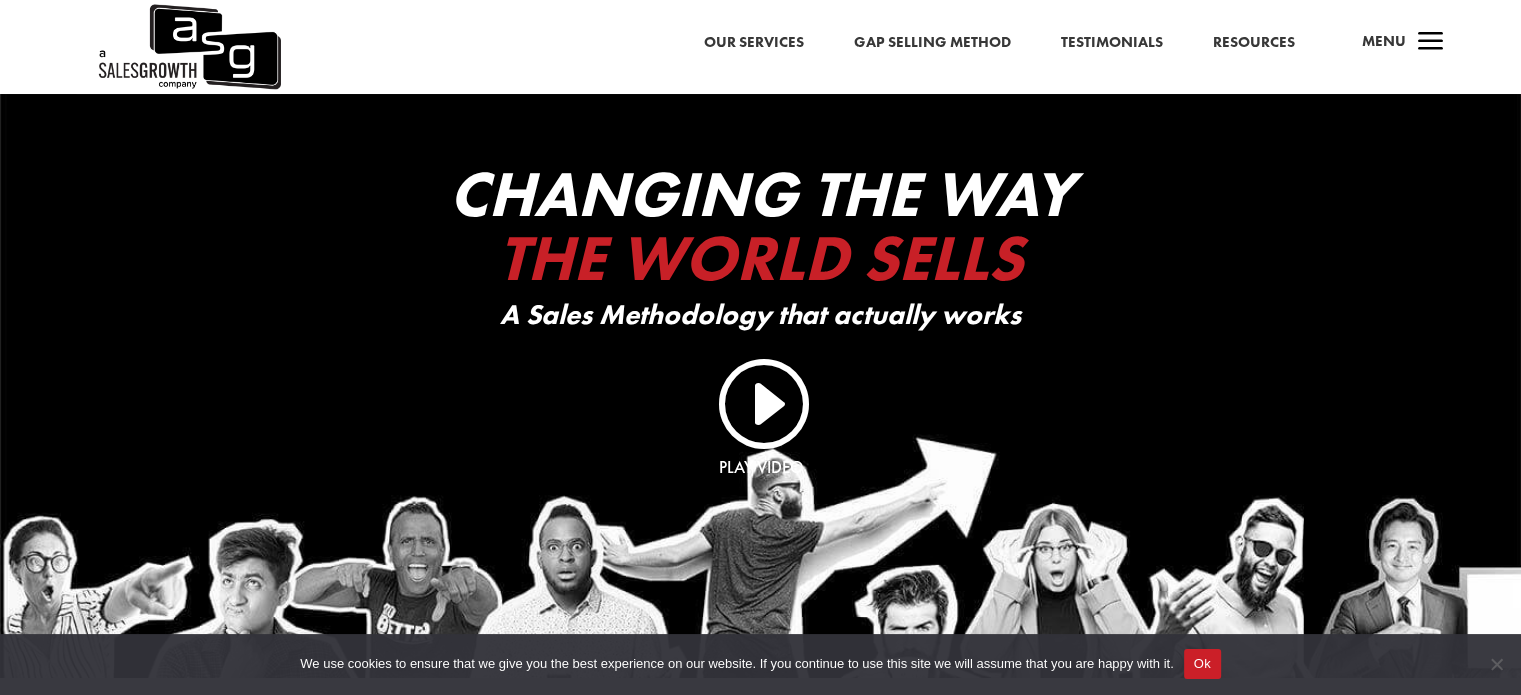 click on "Our Services" at bounding box center (754, 43) 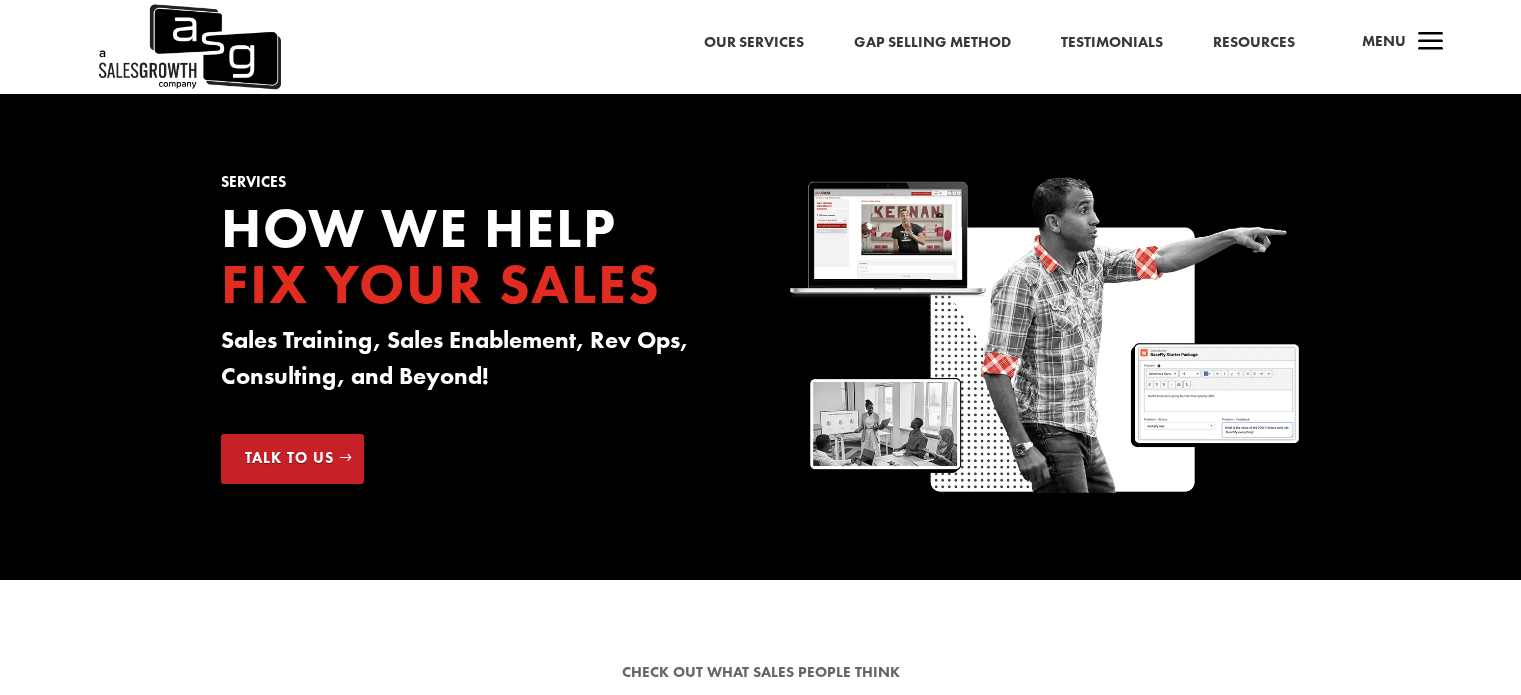 scroll, scrollTop: 0, scrollLeft: 0, axis: both 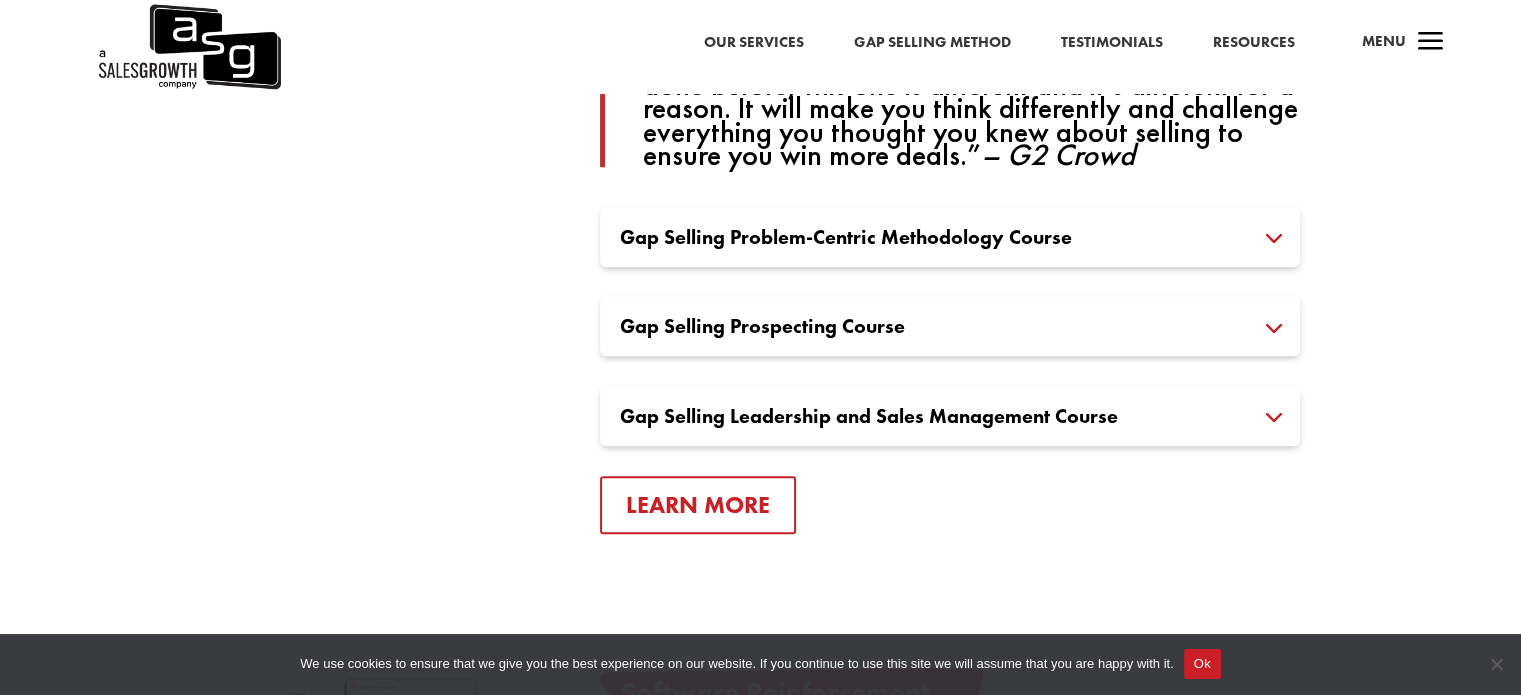 click on "Gap Selling Problem-Centric Methodology Course" at bounding box center [950, 237] 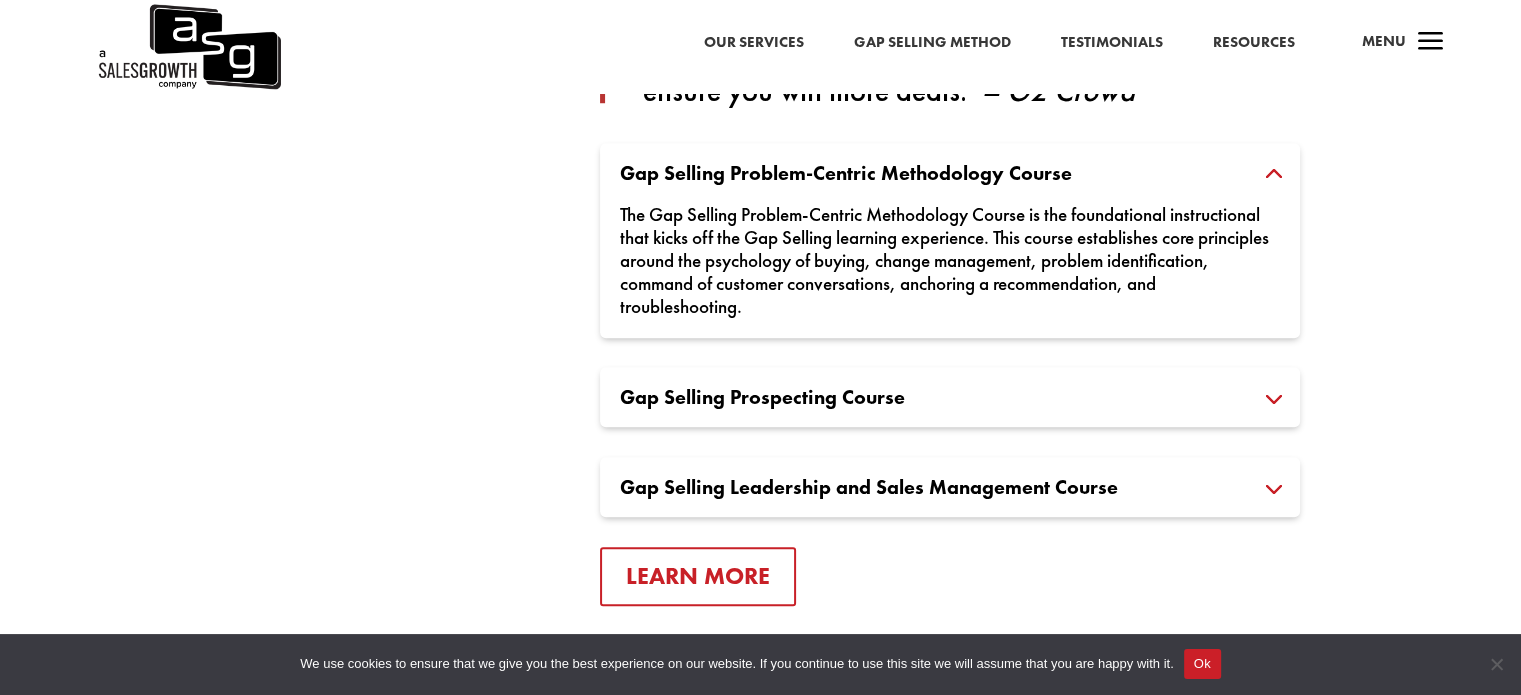 scroll, scrollTop: 1700, scrollLeft: 0, axis: vertical 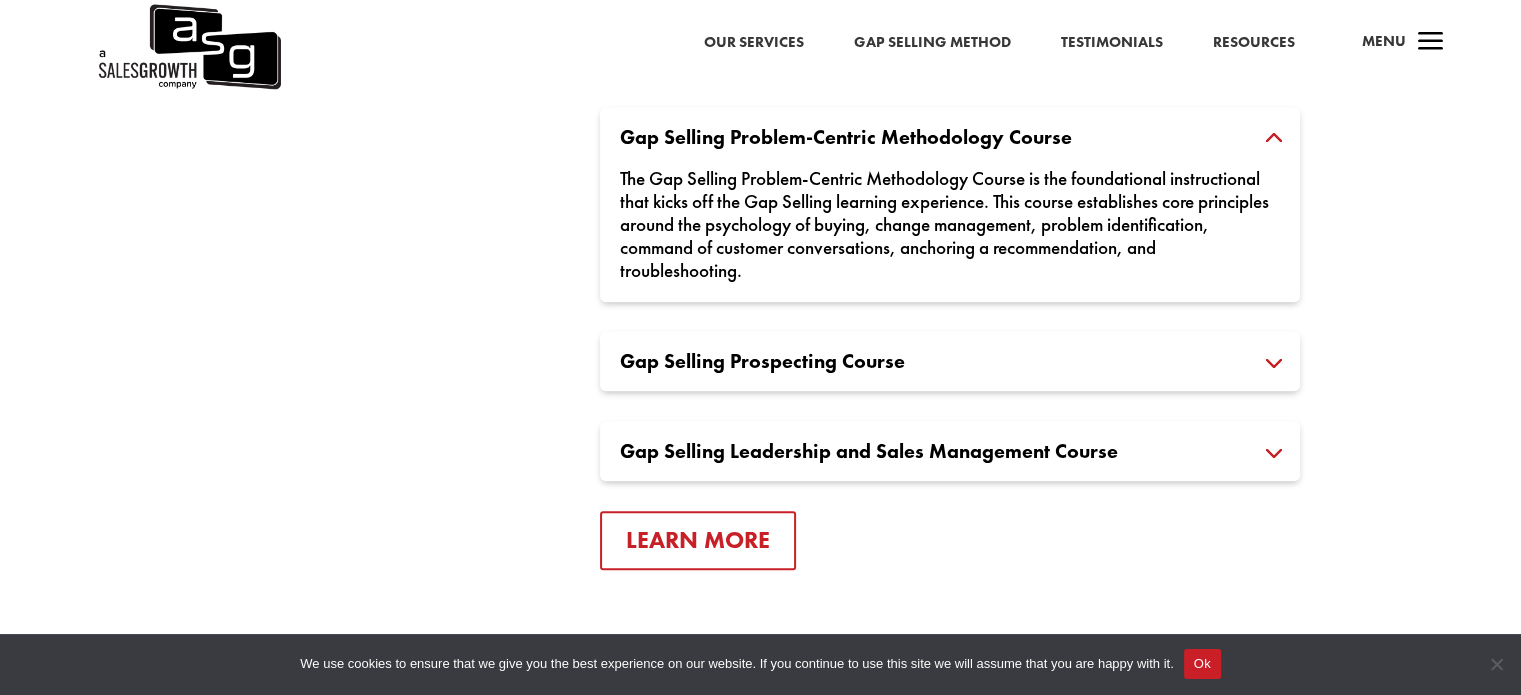 click on "Gap Selling Prospecting Course" at bounding box center (950, 361) 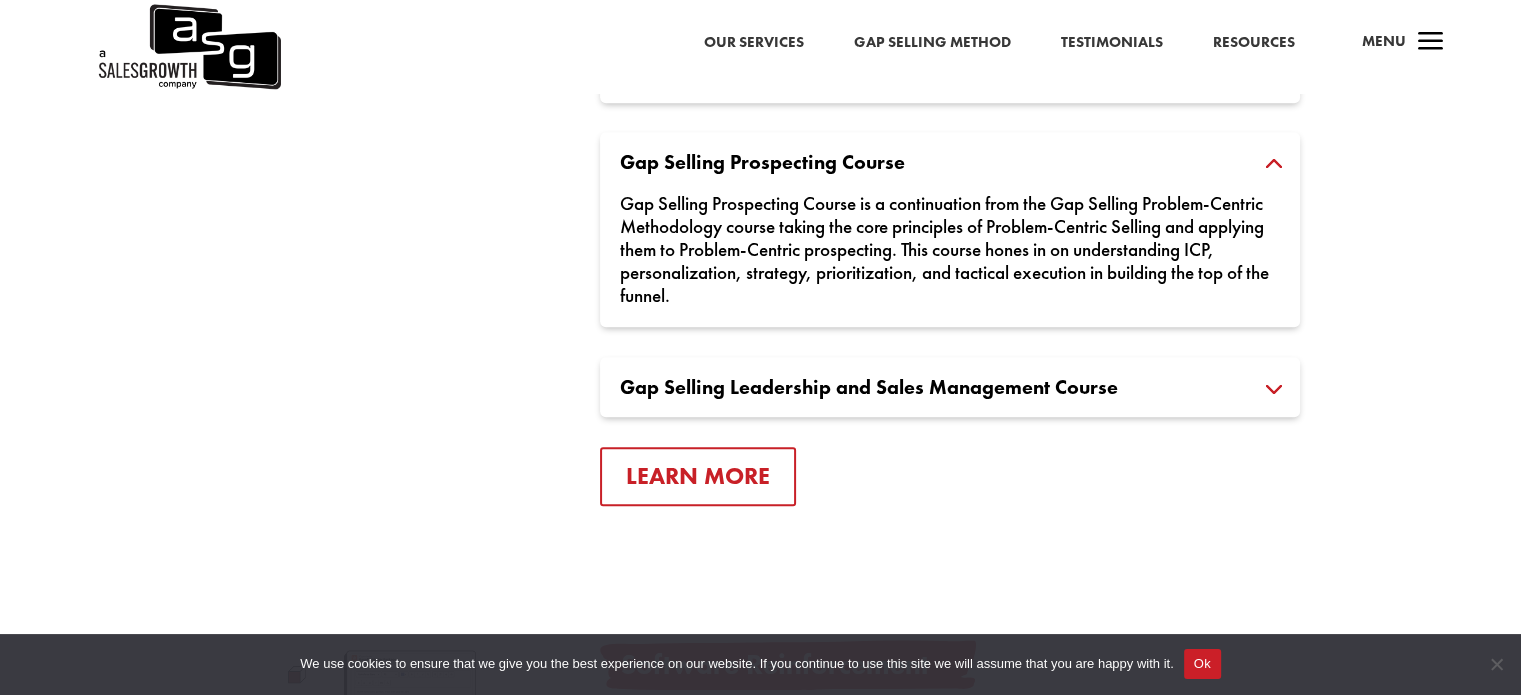 scroll, scrollTop: 1800, scrollLeft: 0, axis: vertical 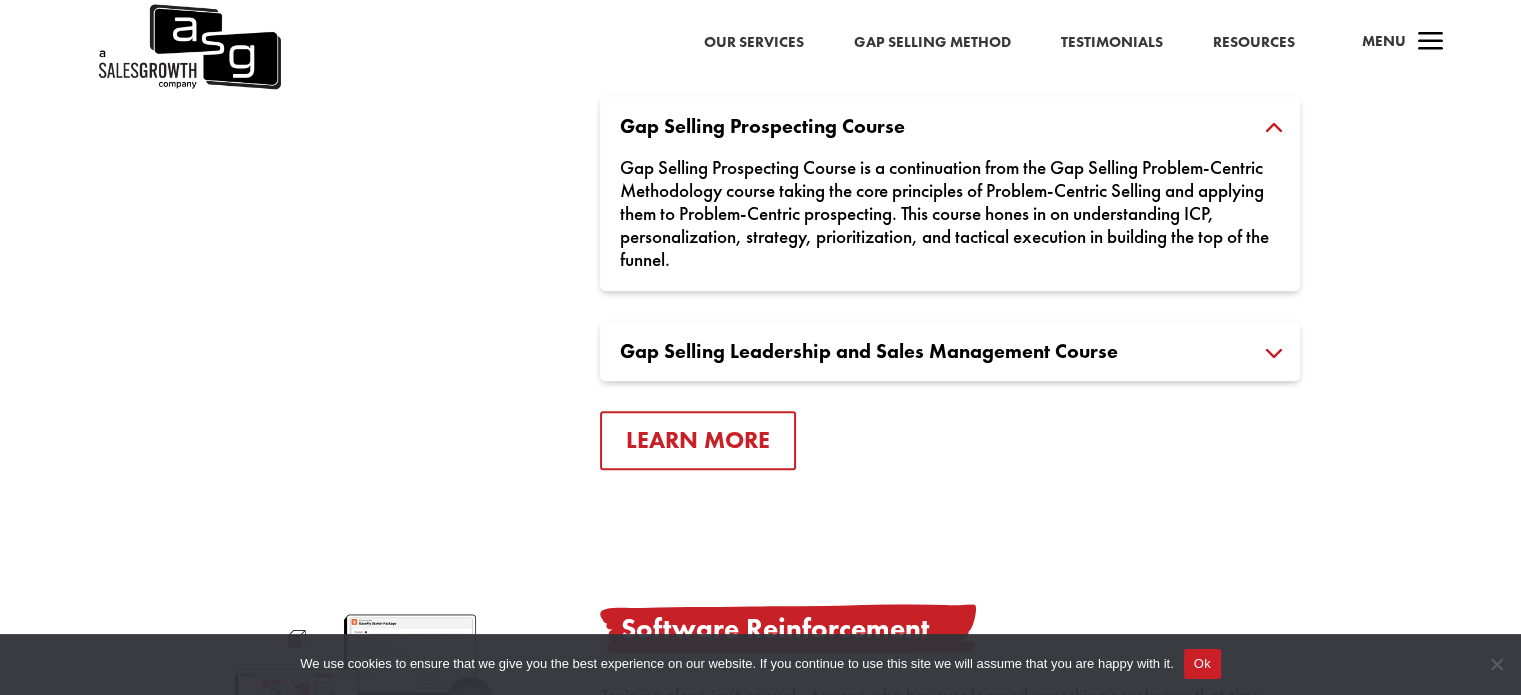 click on "Gap Selling Leadership and Sales Management Course" at bounding box center (950, 351) 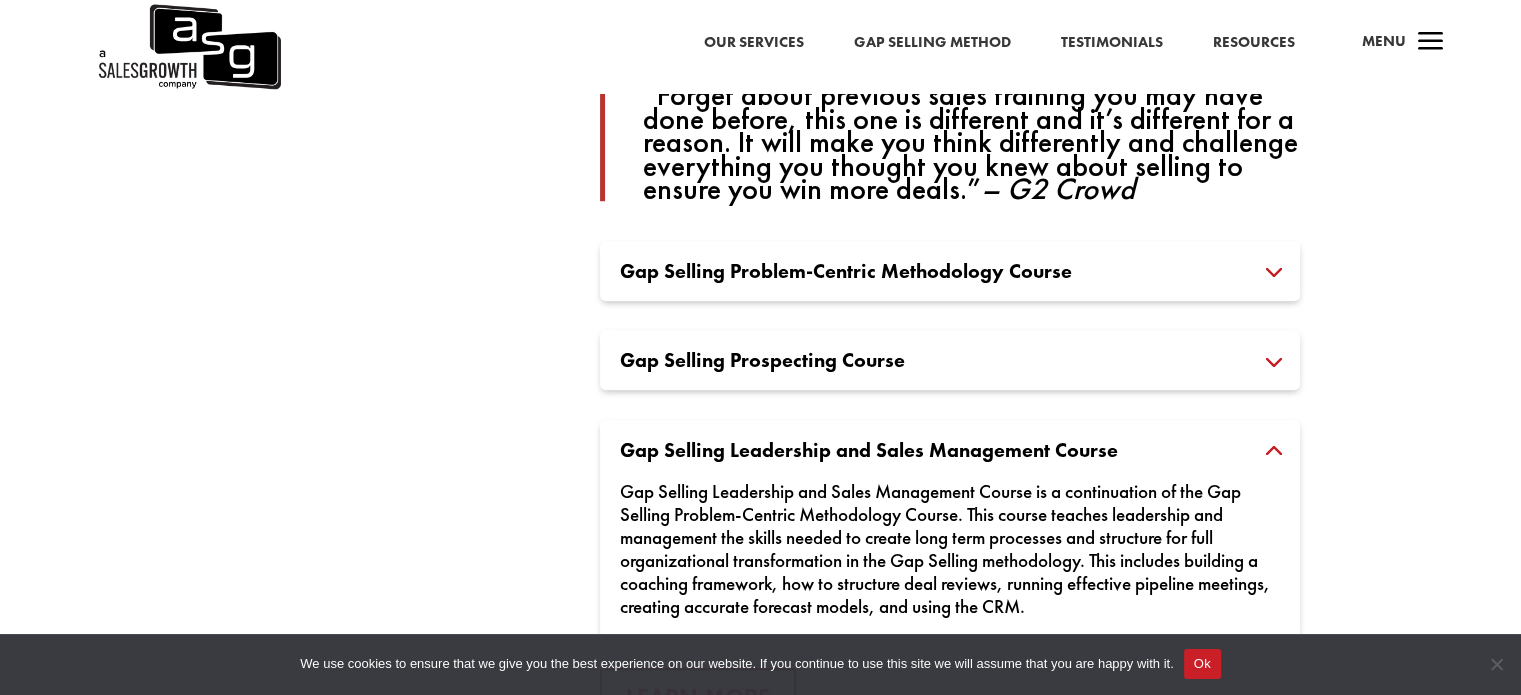 scroll, scrollTop: 1400, scrollLeft: 0, axis: vertical 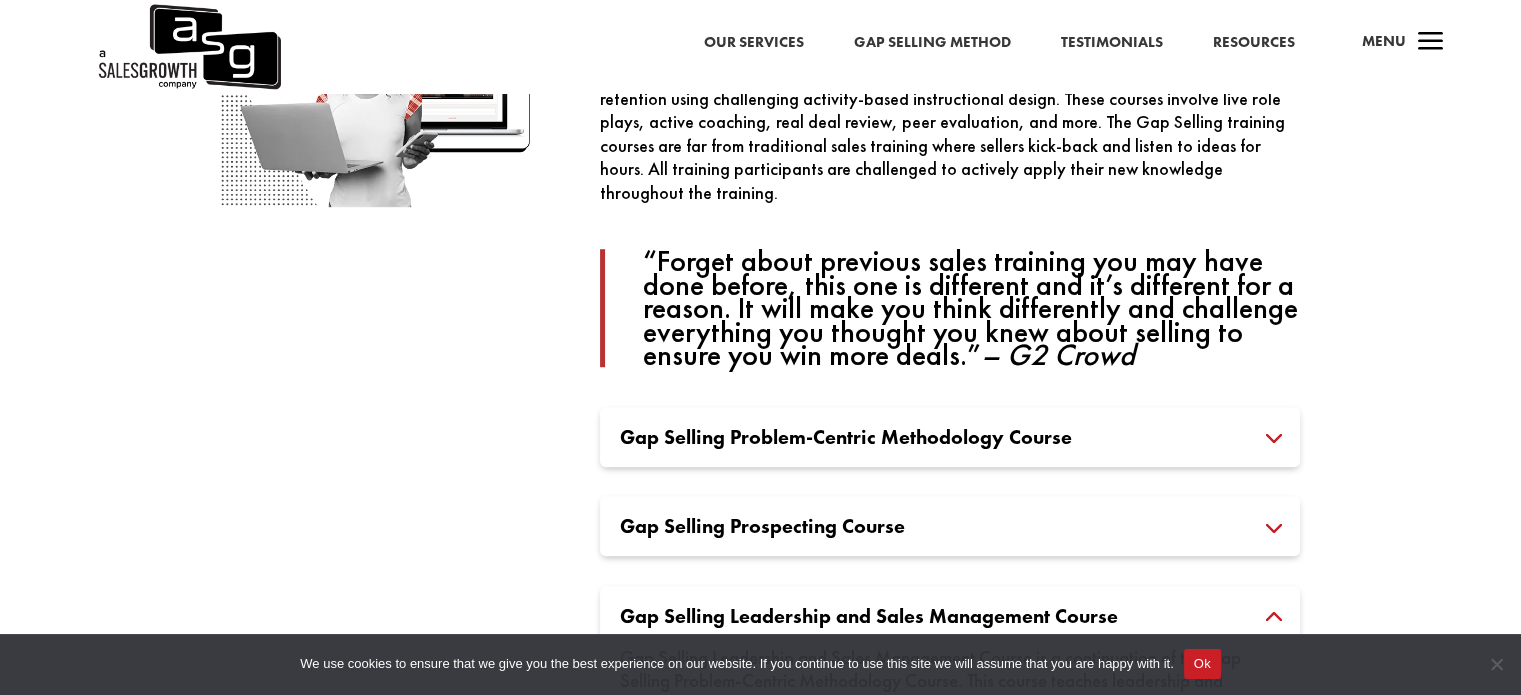 click on "Gap Selling Method" at bounding box center (932, 43) 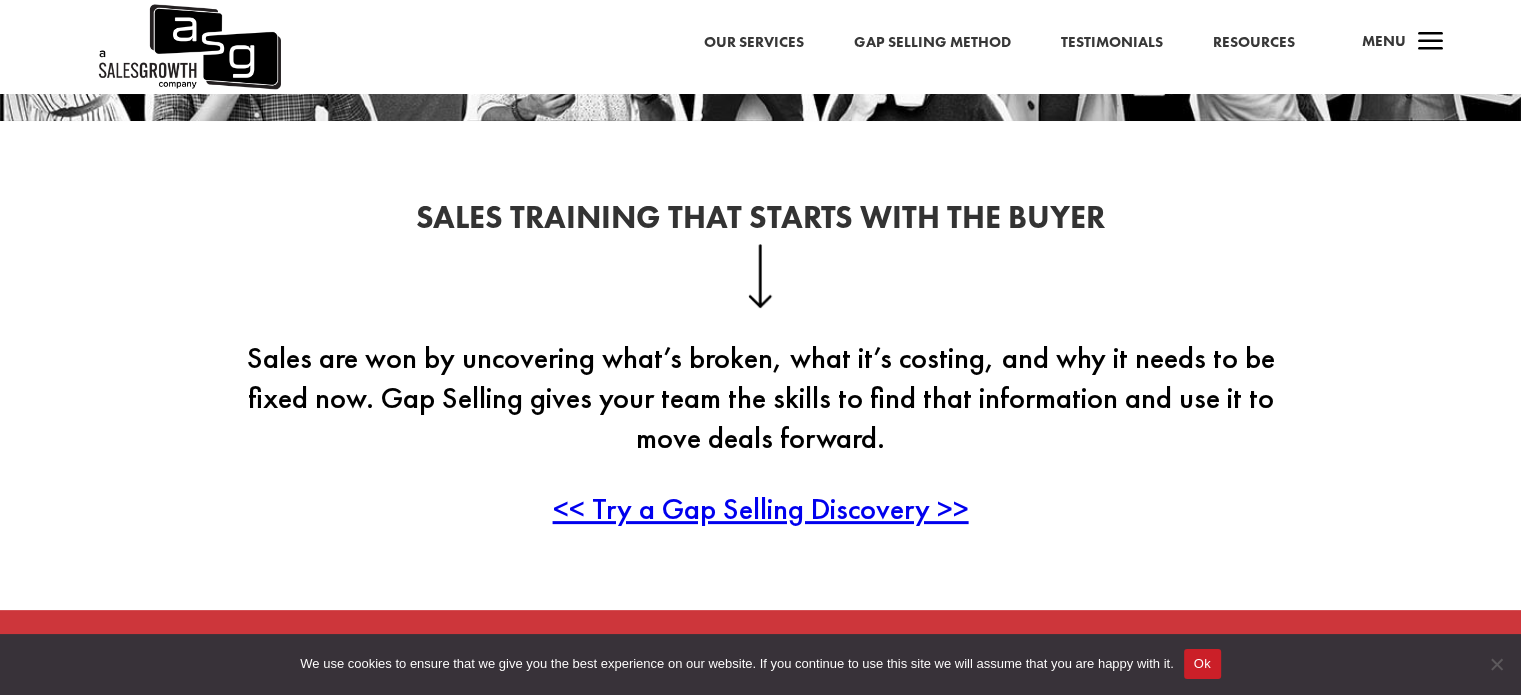 scroll, scrollTop: 400, scrollLeft: 0, axis: vertical 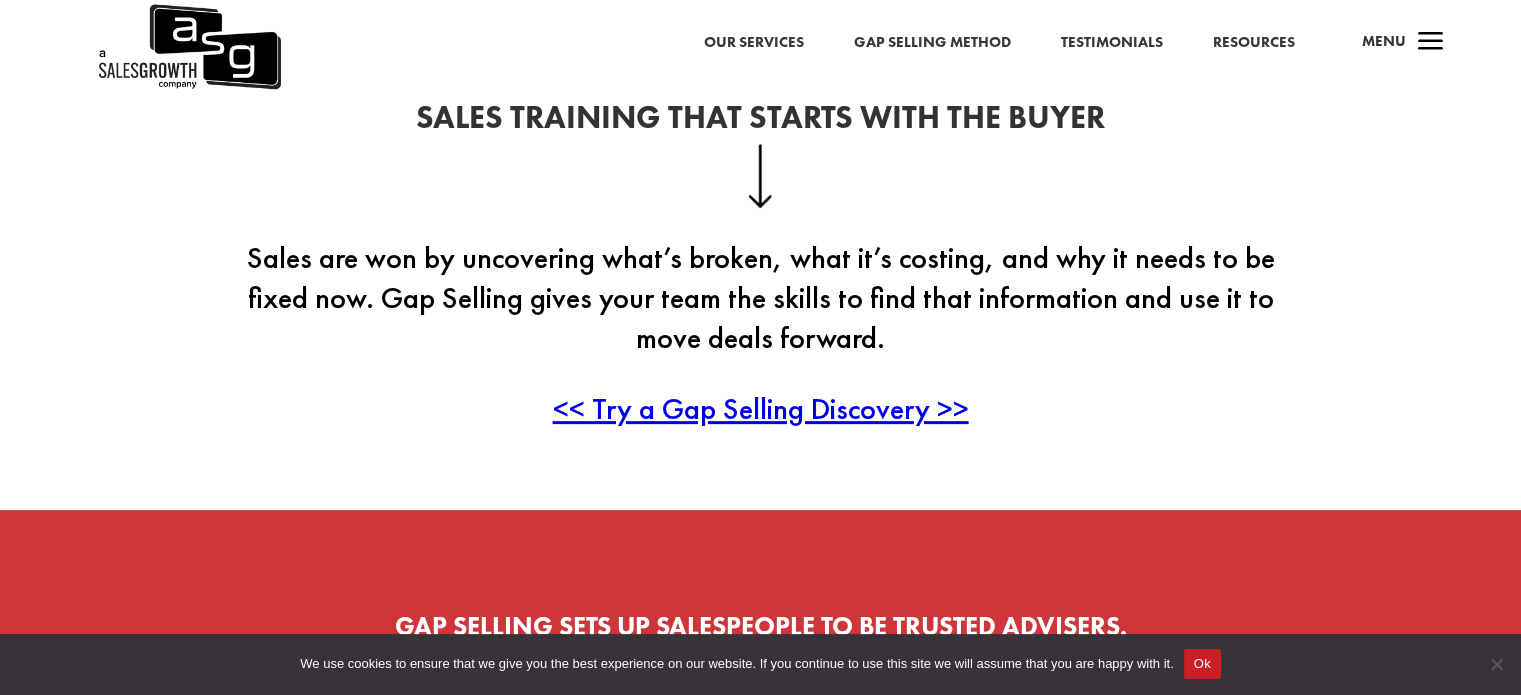 click on "<< Try a Gap Selling Discovery >>" at bounding box center [761, 408] 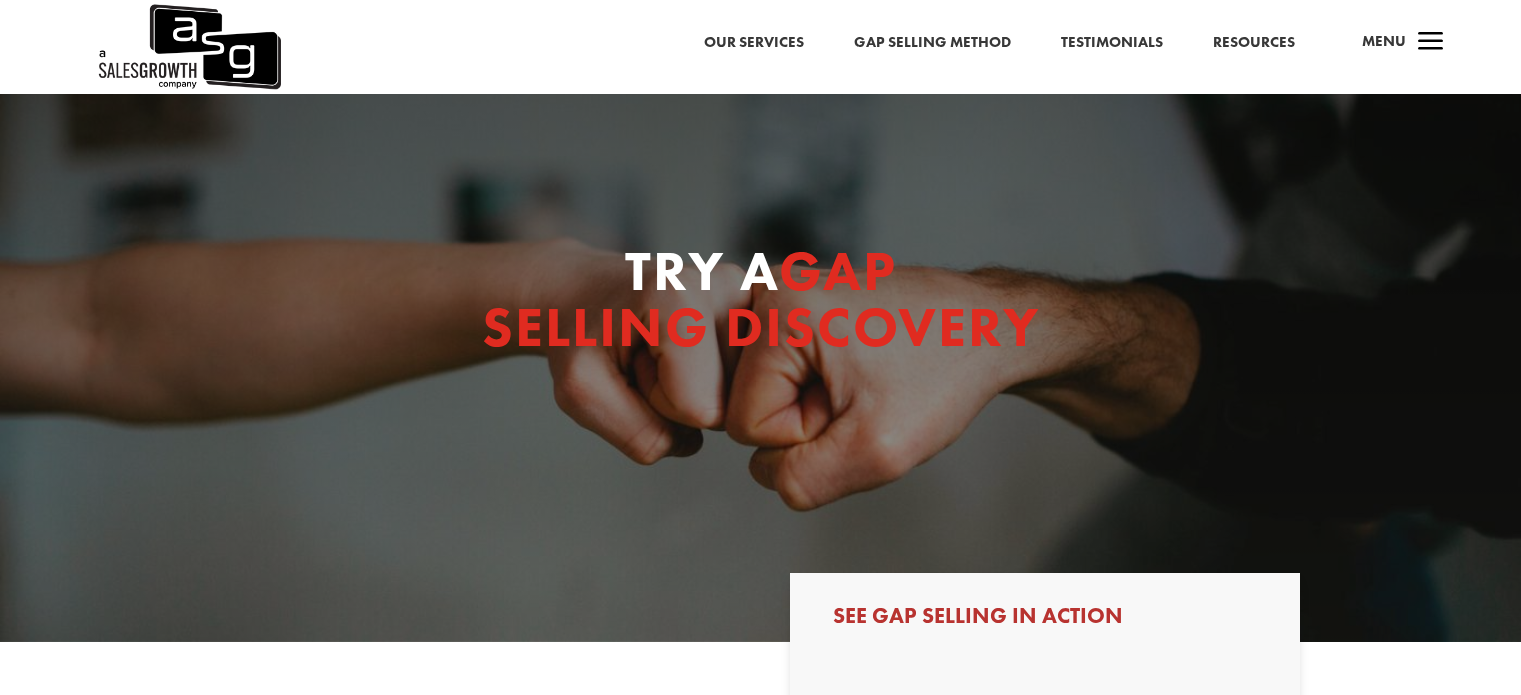 scroll, scrollTop: 0, scrollLeft: 0, axis: both 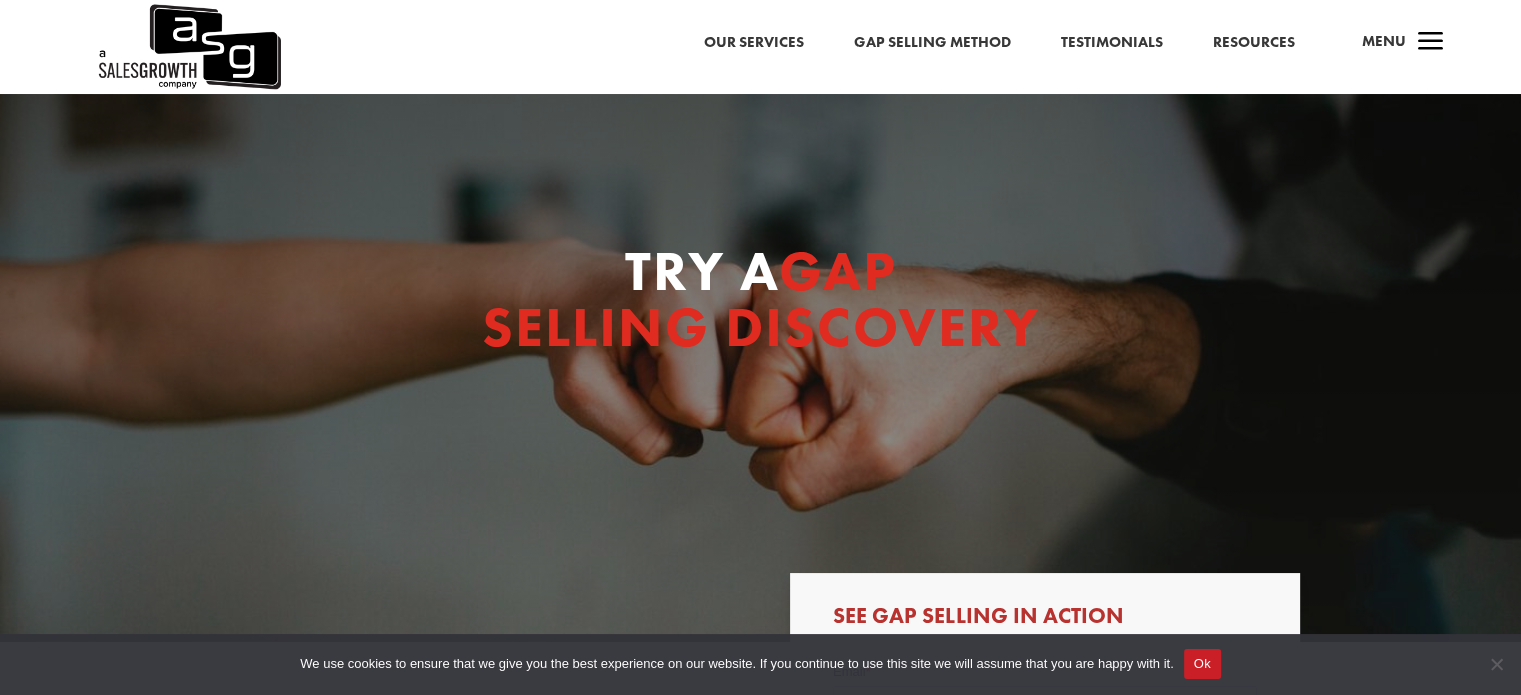 click on "Resources" at bounding box center (1254, 43) 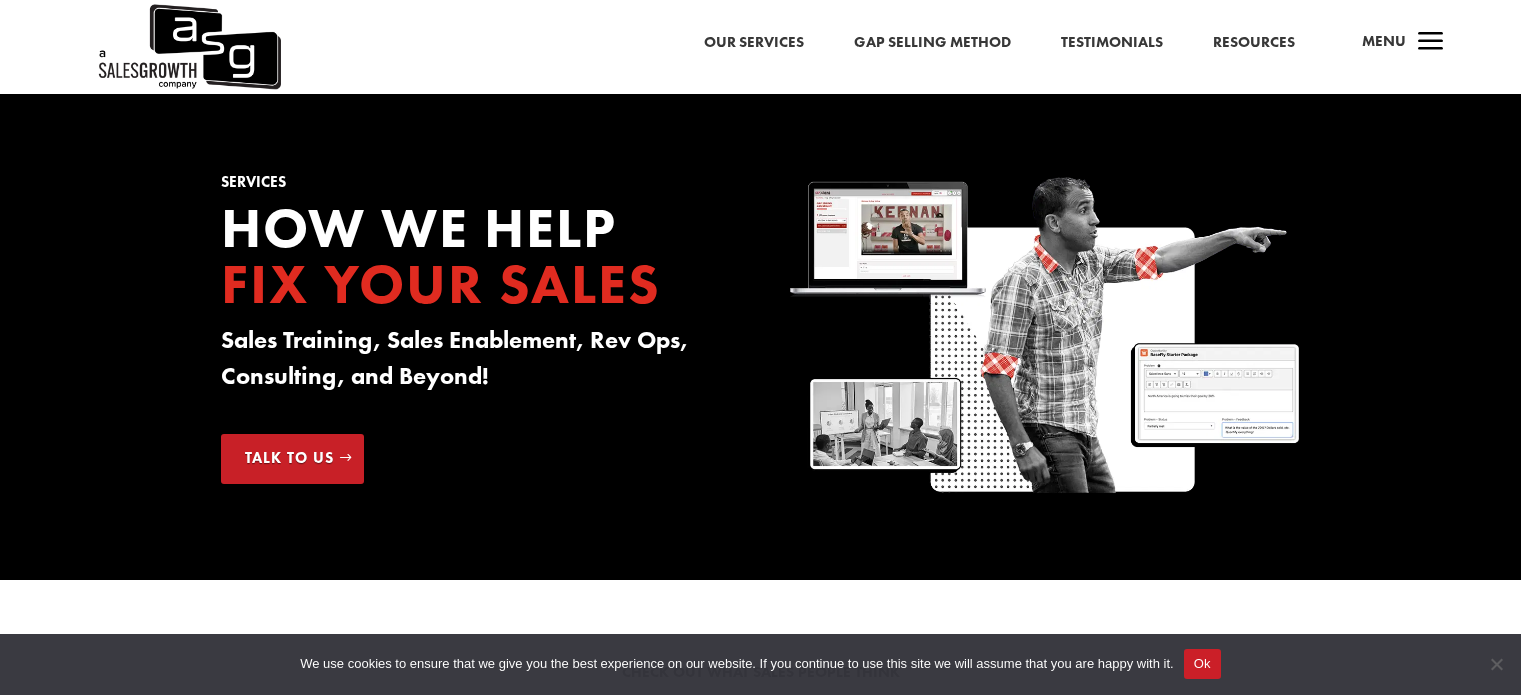 scroll, scrollTop: 0, scrollLeft: 0, axis: both 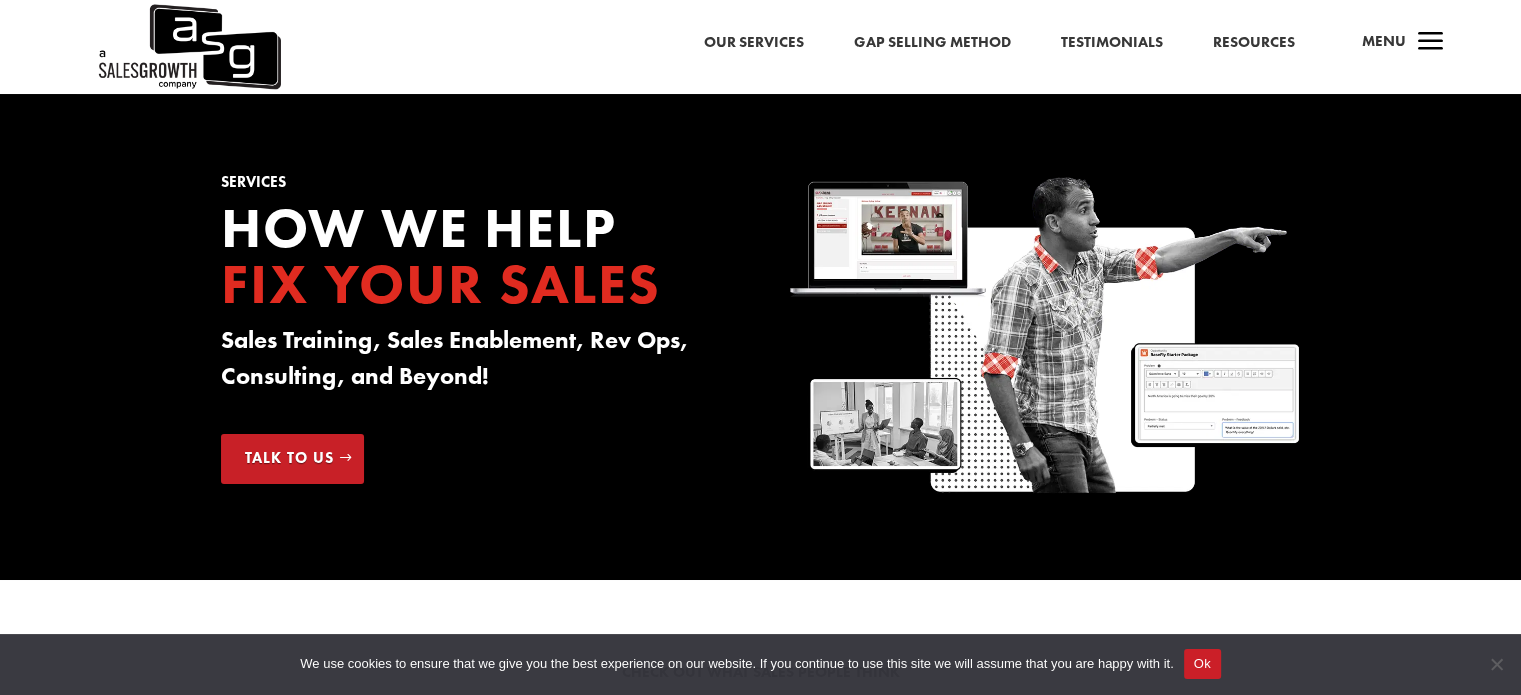 click on "Gap Selling Method" at bounding box center [932, 43] 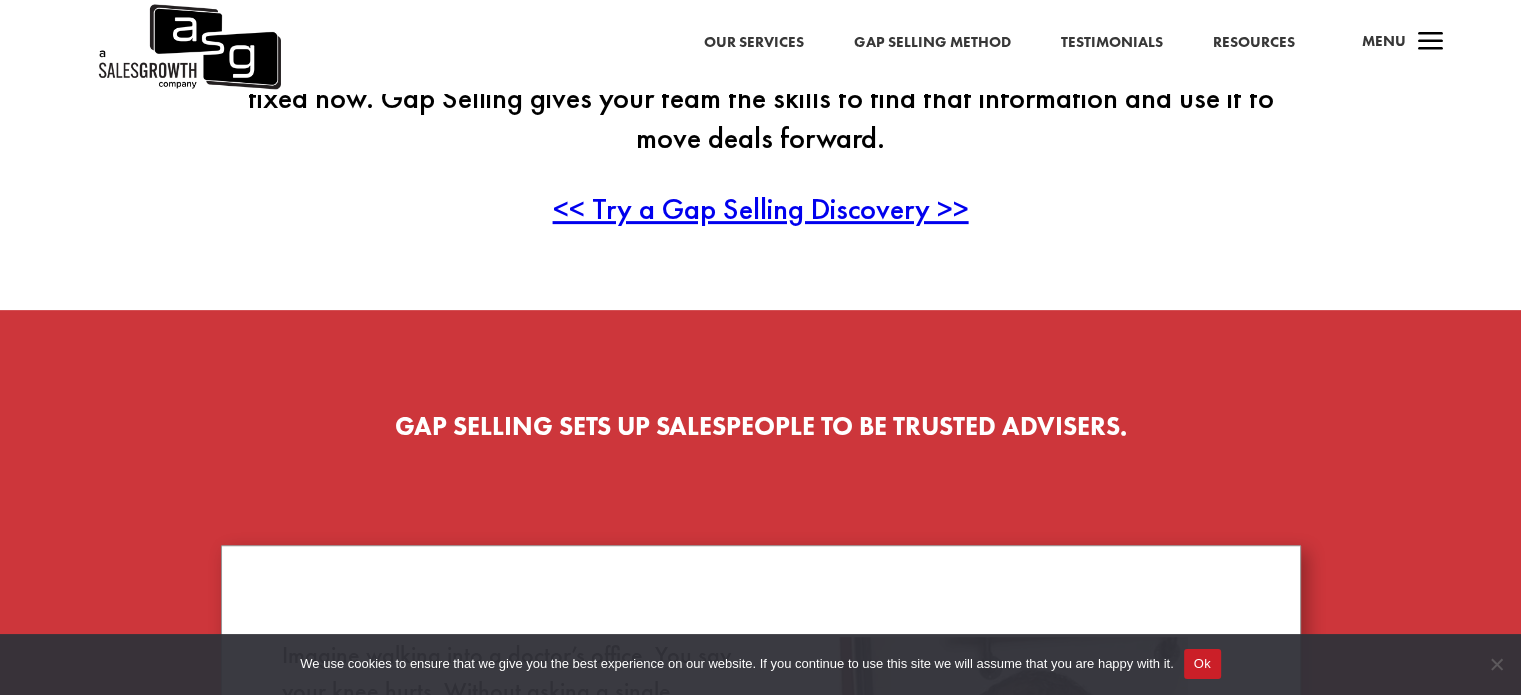 scroll, scrollTop: 700, scrollLeft: 0, axis: vertical 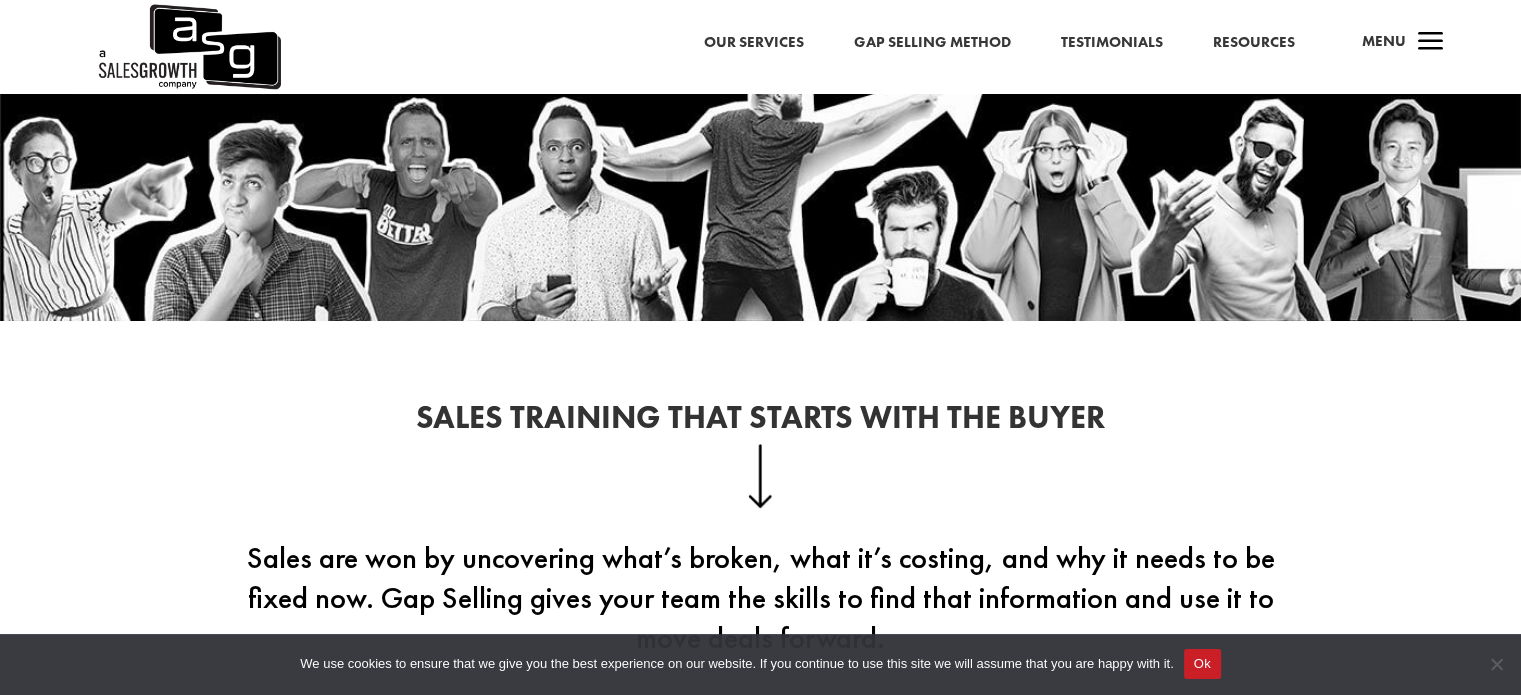 click on "Our Services" at bounding box center [754, 43] 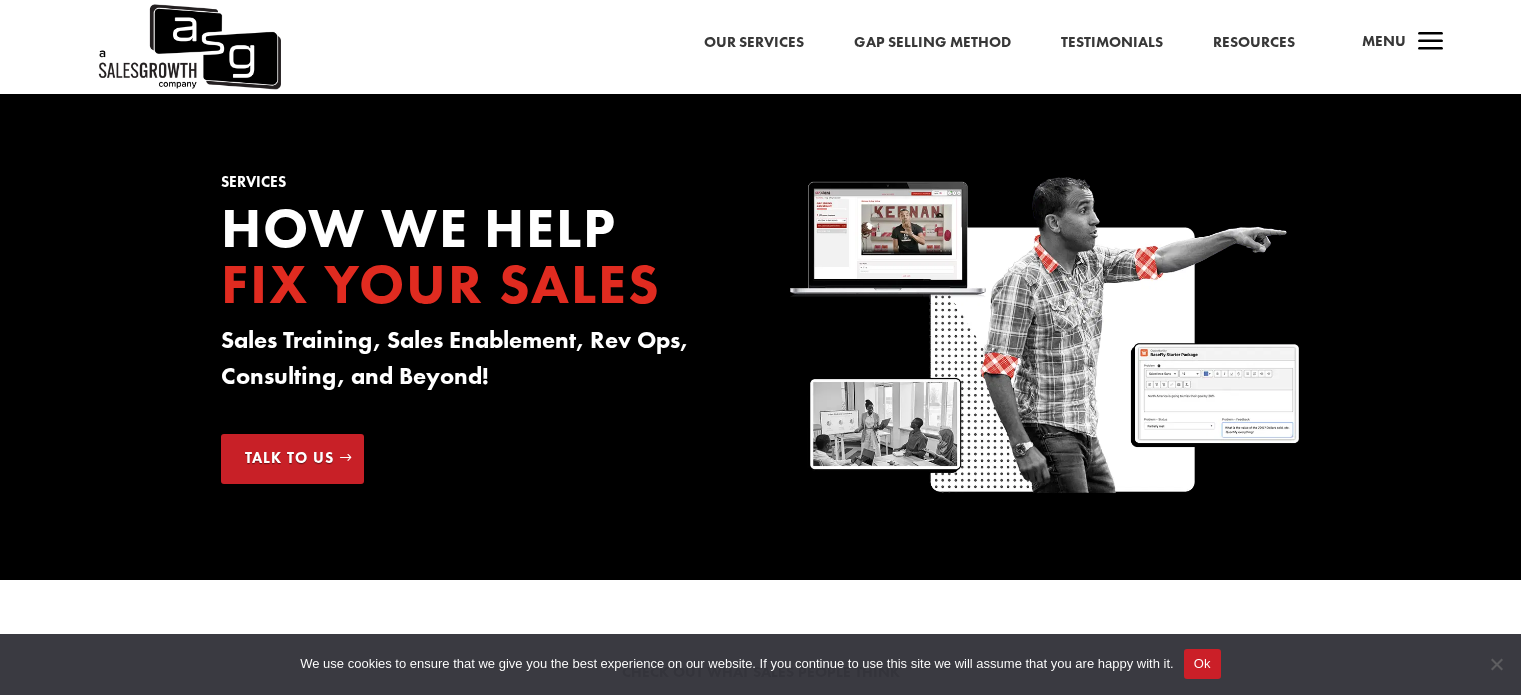 scroll, scrollTop: 0, scrollLeft: 0, axis: both 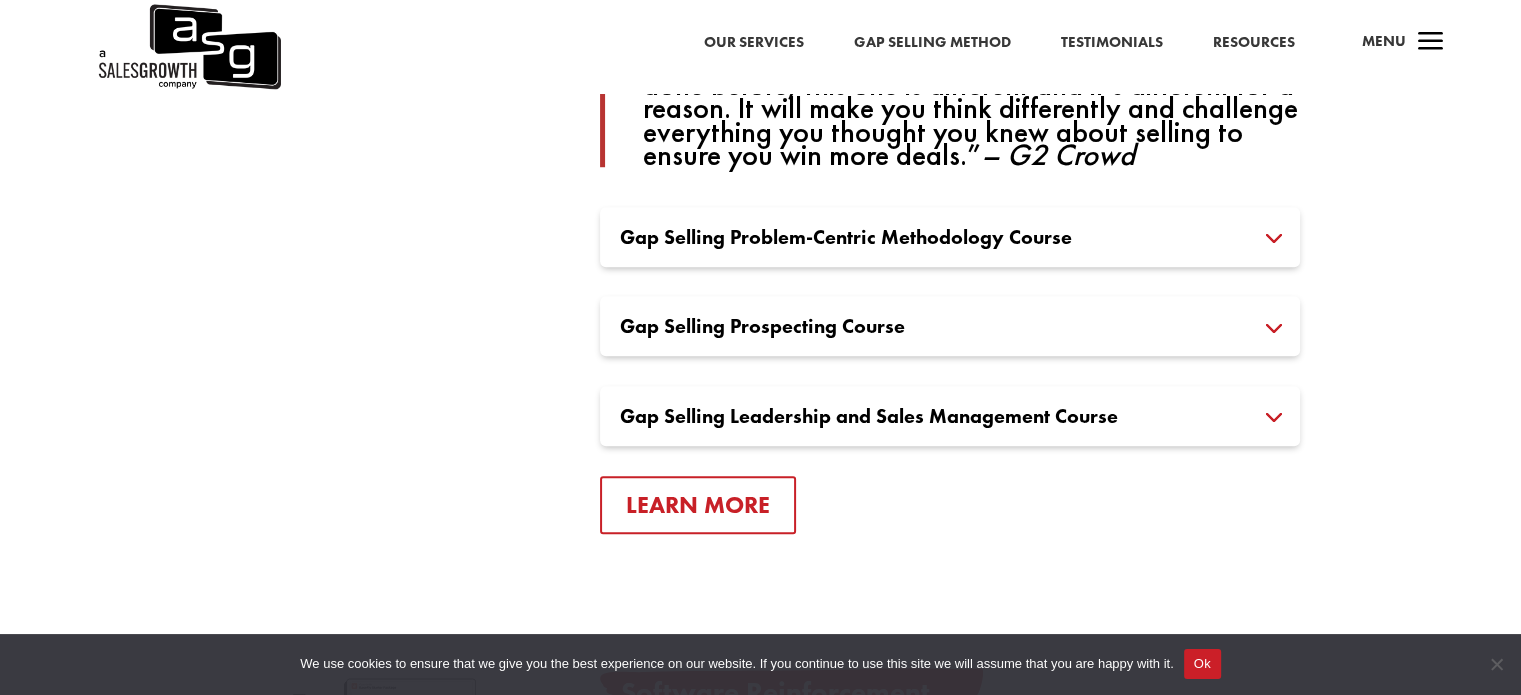 click on "Gap Selling Problem-Centric Methodology Course" at bounding box center [950, 237] 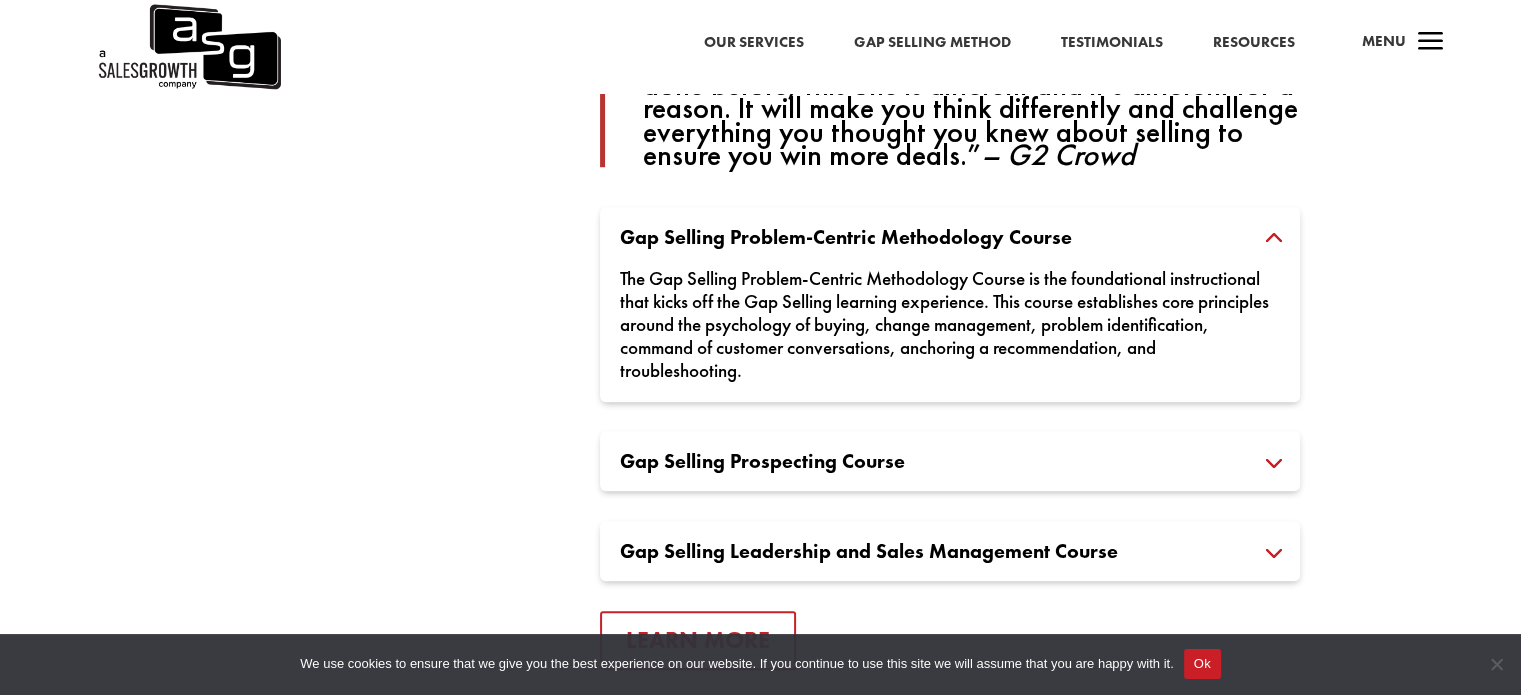 click on "Gap Selling Problem-Centric Methodology Course" at bounding box center [950, 237] 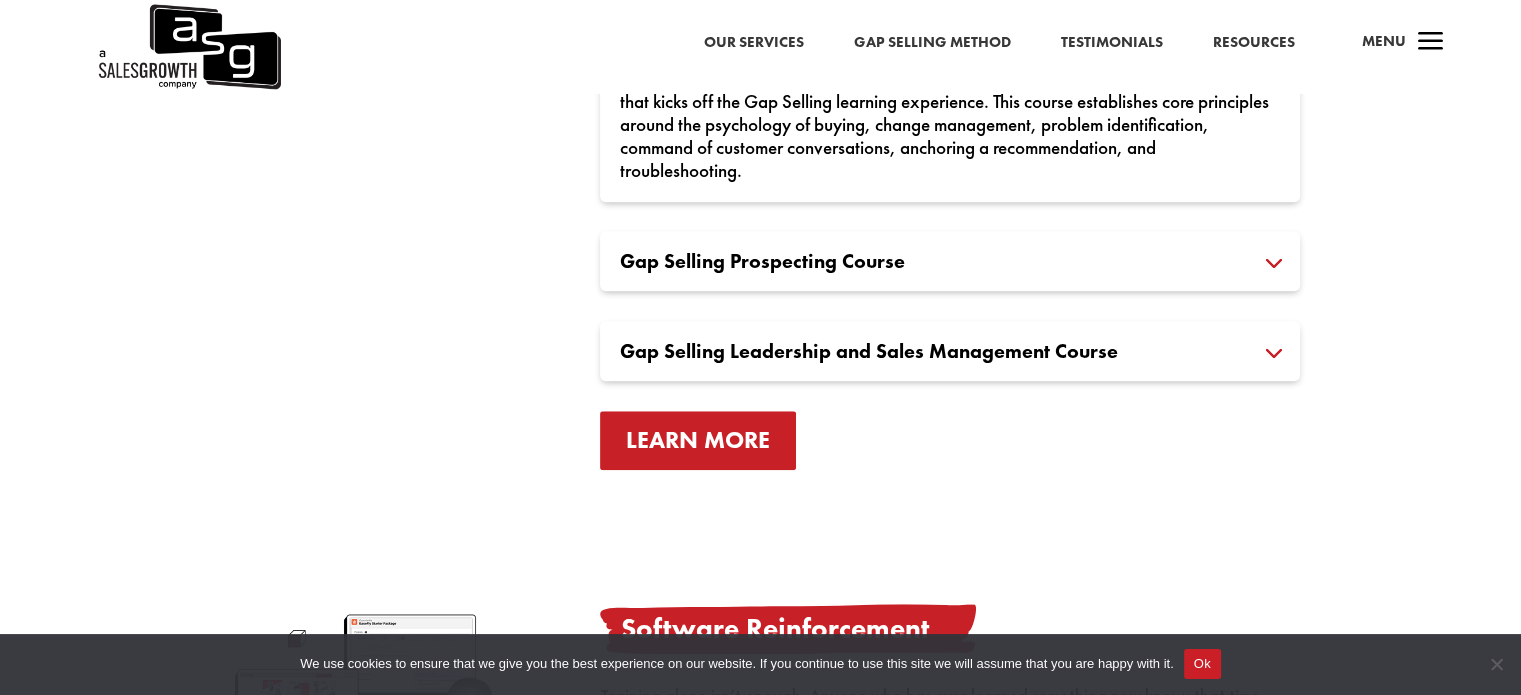click on "Learn More" at bounding box center [698, 440] 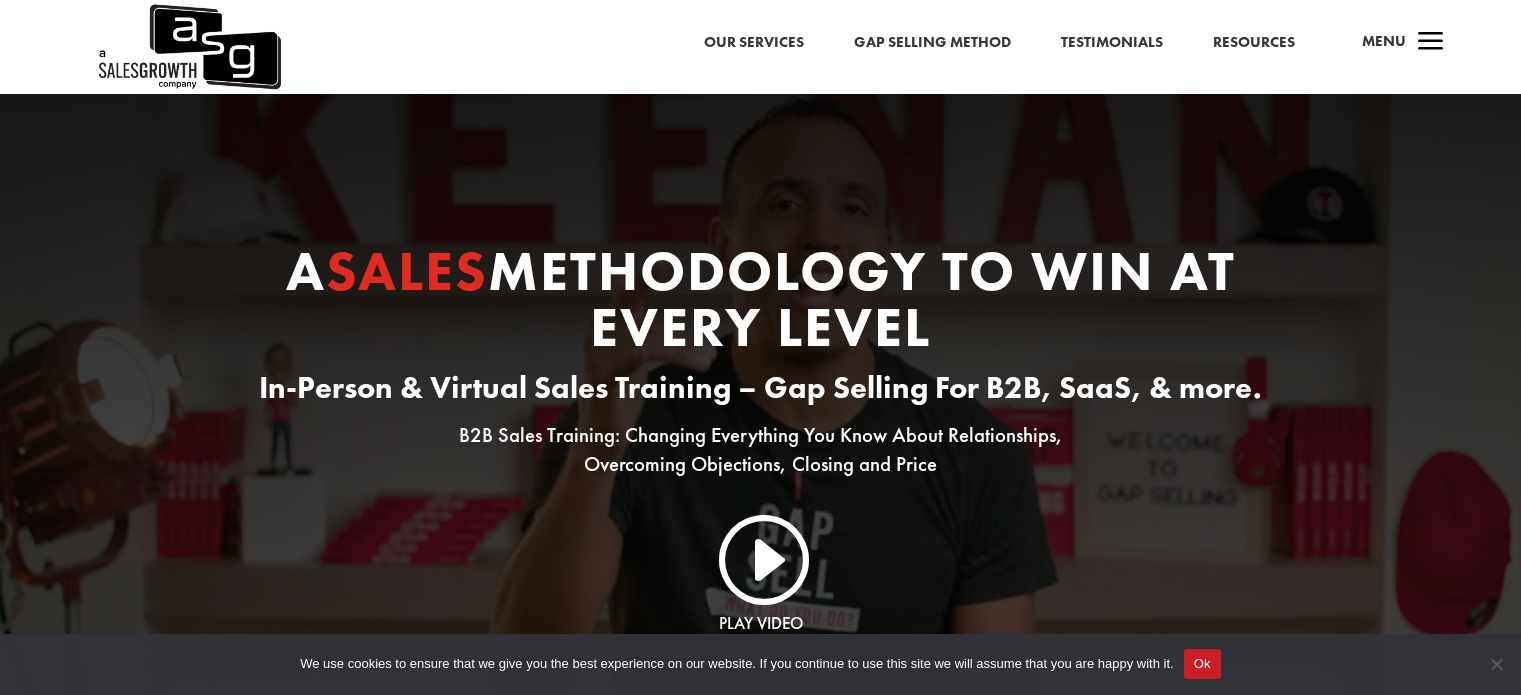 scroll, scrollTop: 0, scrollLeft: 0, axis: both 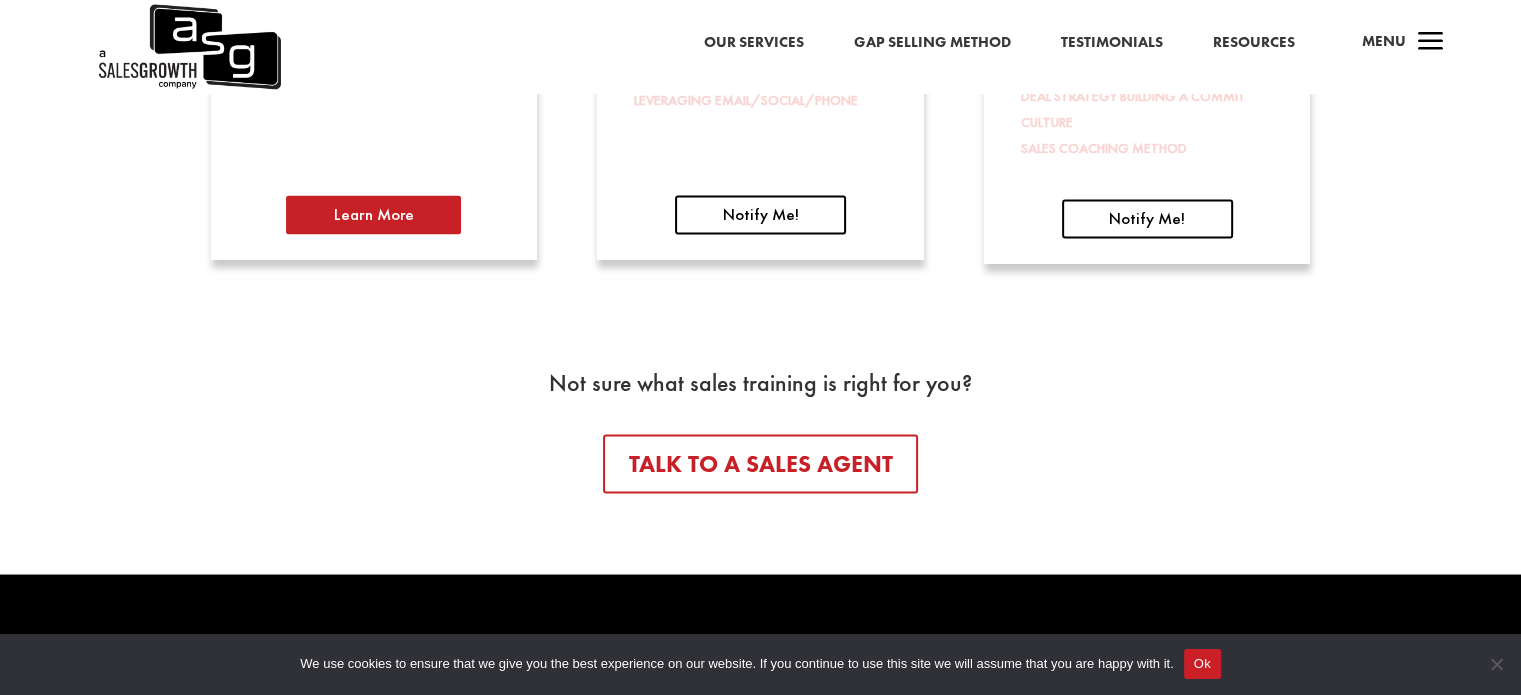 click on "Learn More" at bounding box center (373, 214) 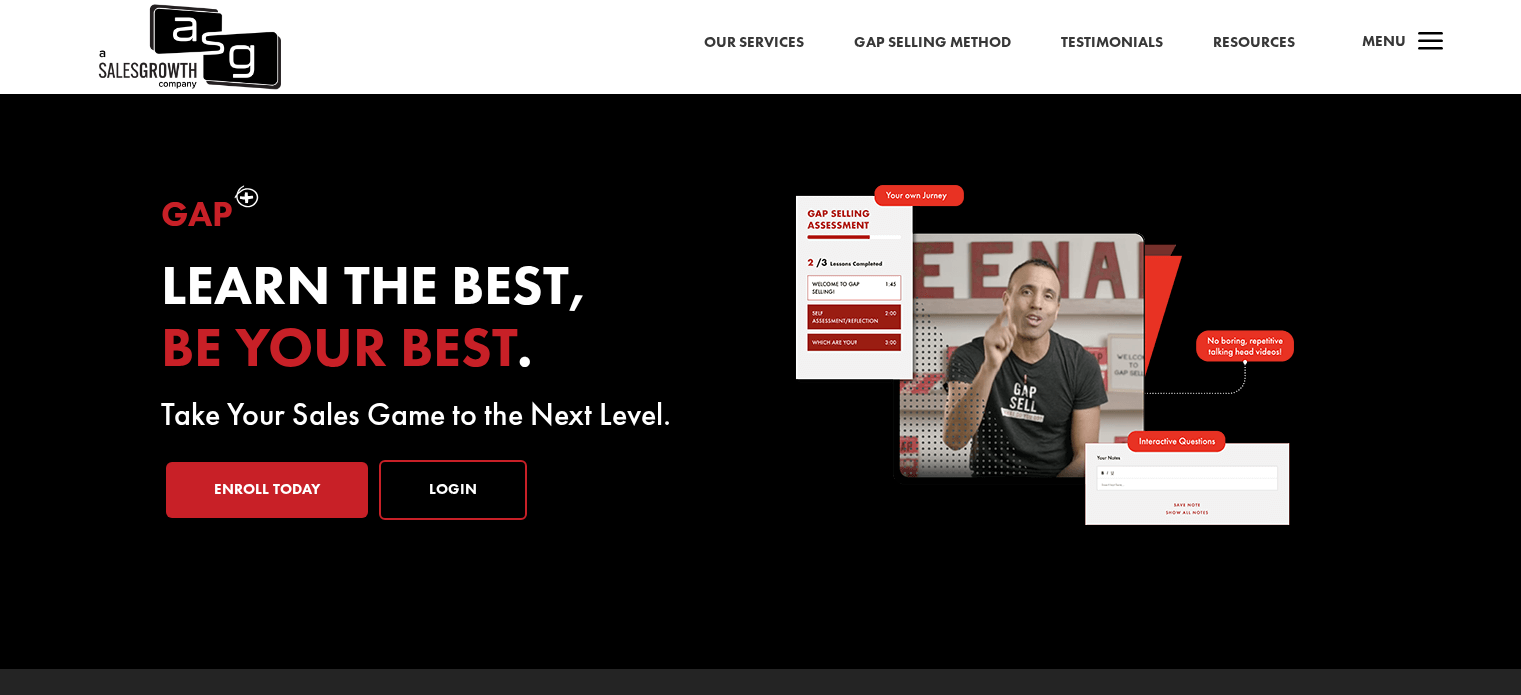 scroll, scrollTop: 360, scrollLeft: 0, axis: vertical 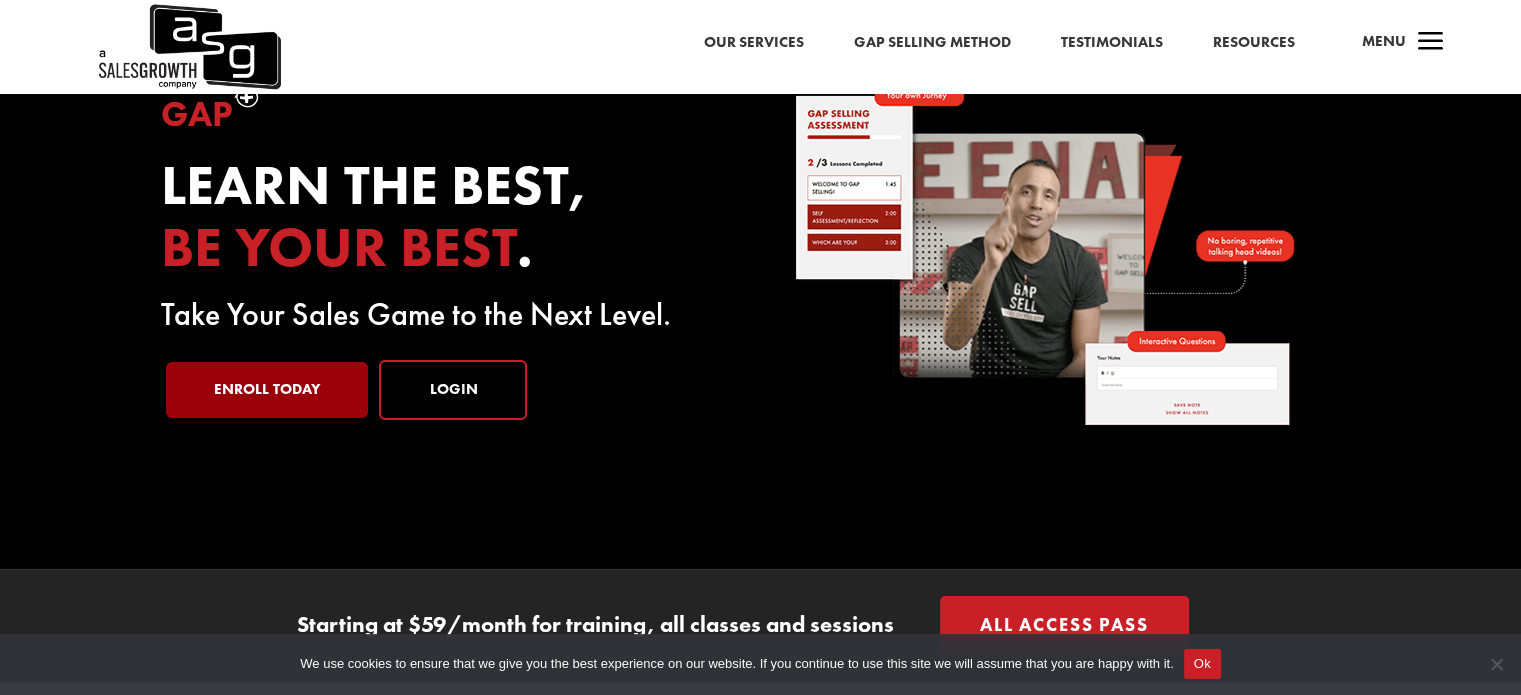 click on "Enroll Today" at bounding box center (267, 390) 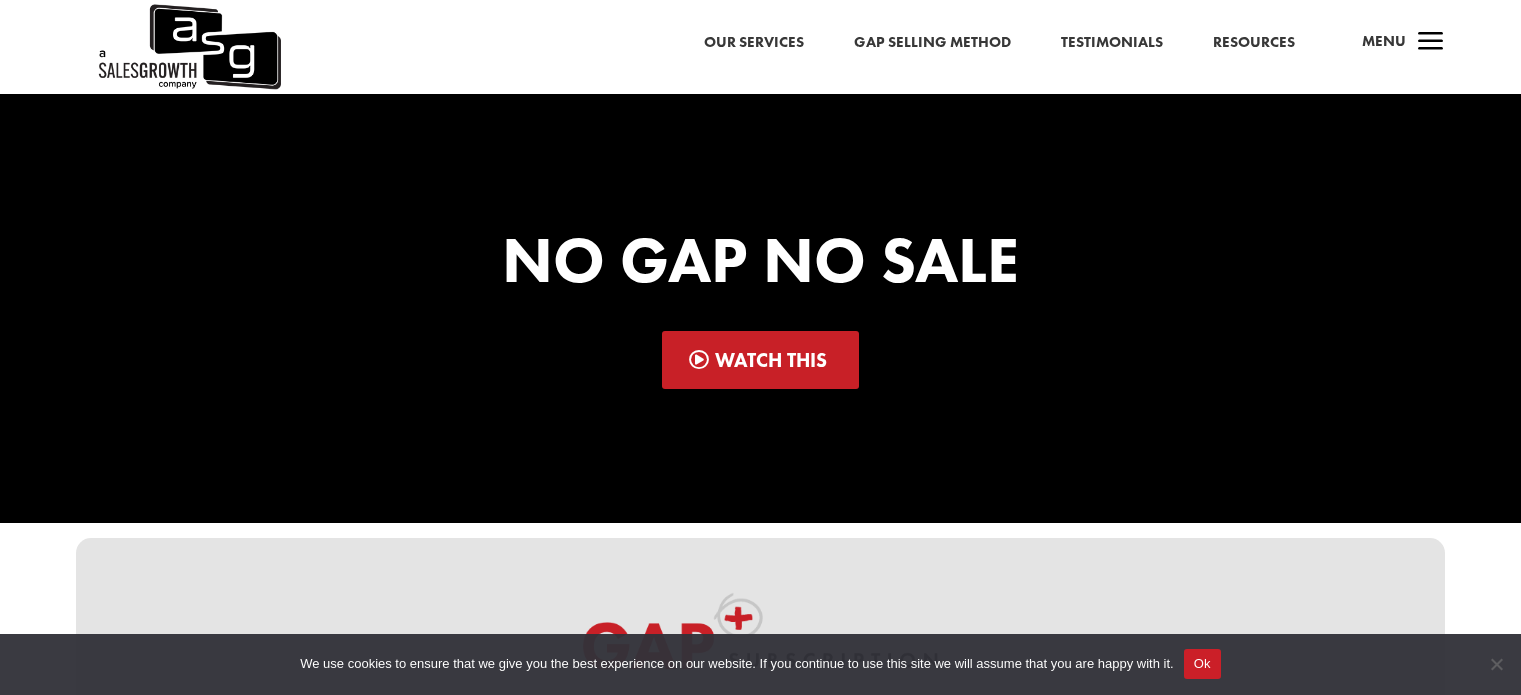 scroll, scrollTop: 300, scrollLeft: 0, axis: vertical 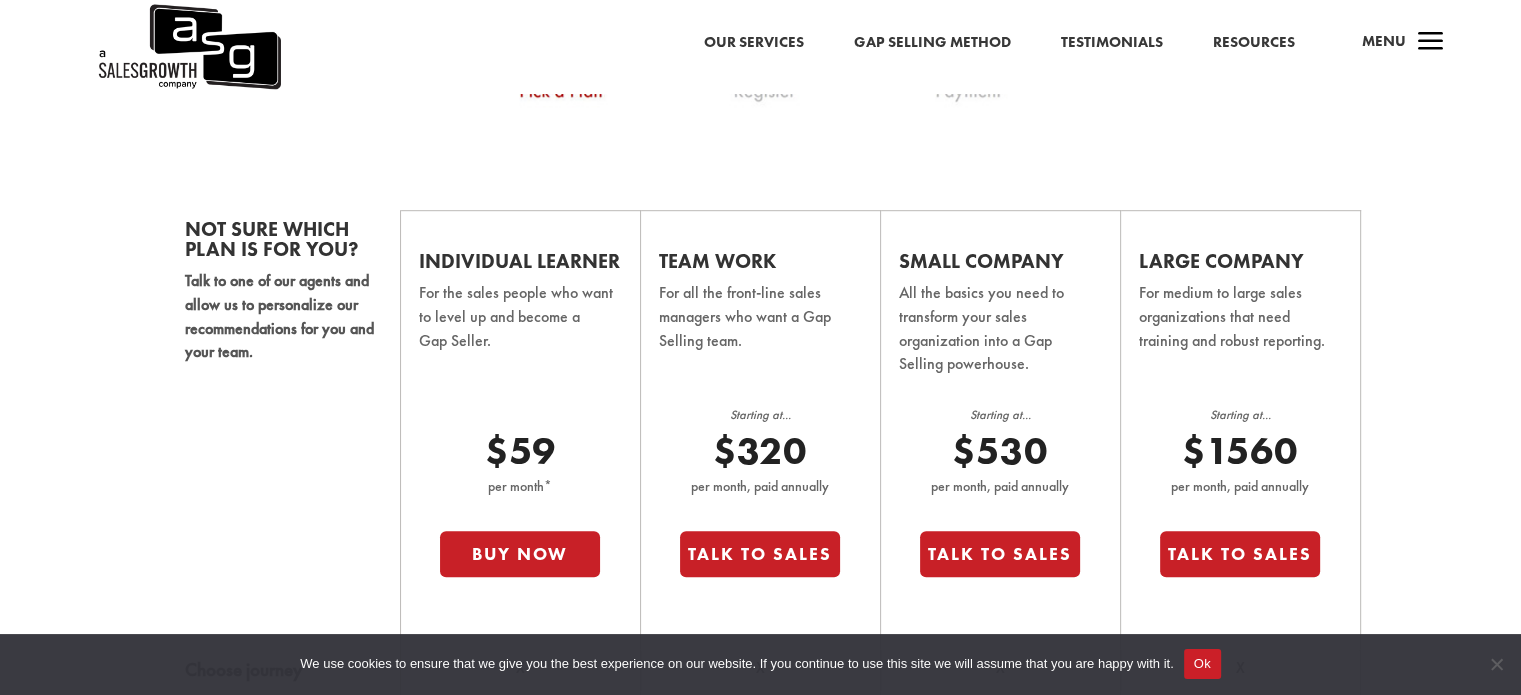 click on "Testimonials" at bounding box center (1112, 43) 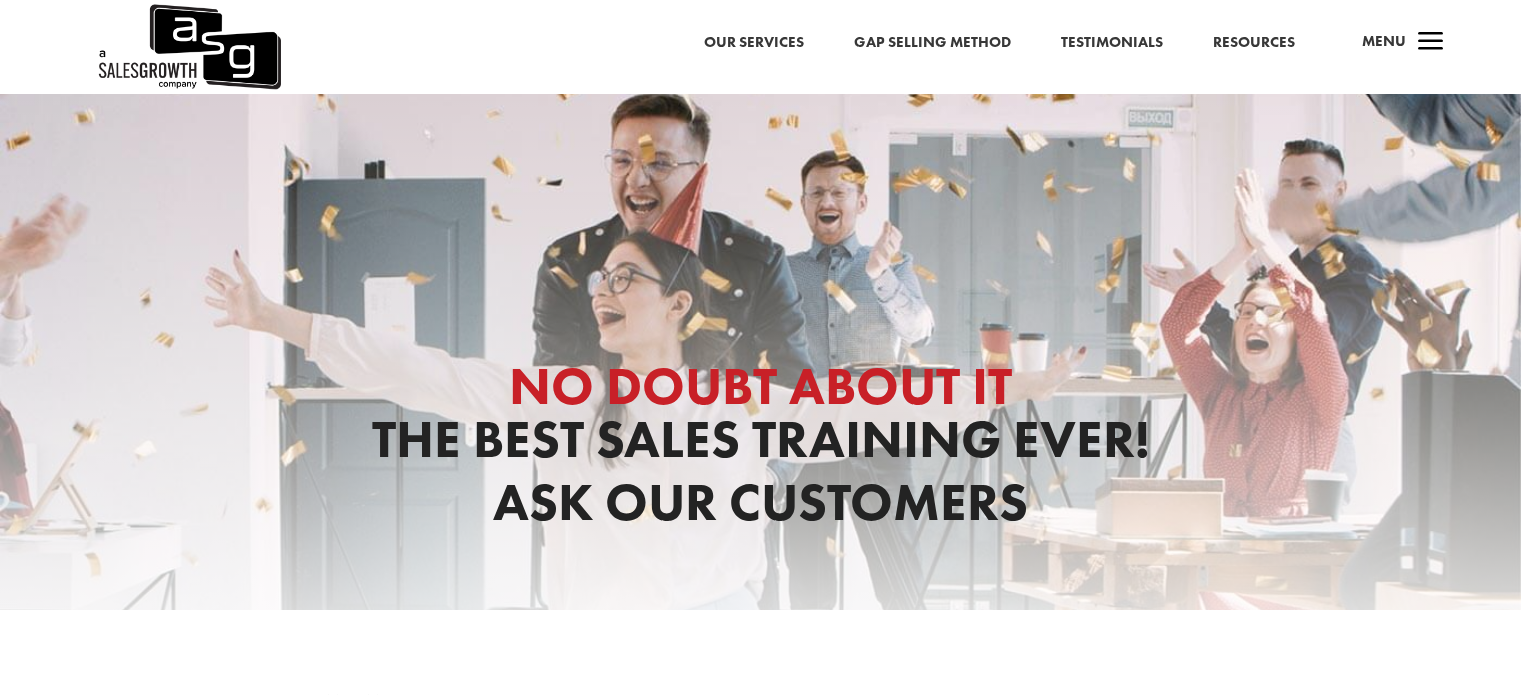 scroll, scrollTop: 500, scrollLeft: 0, axis: vertical 